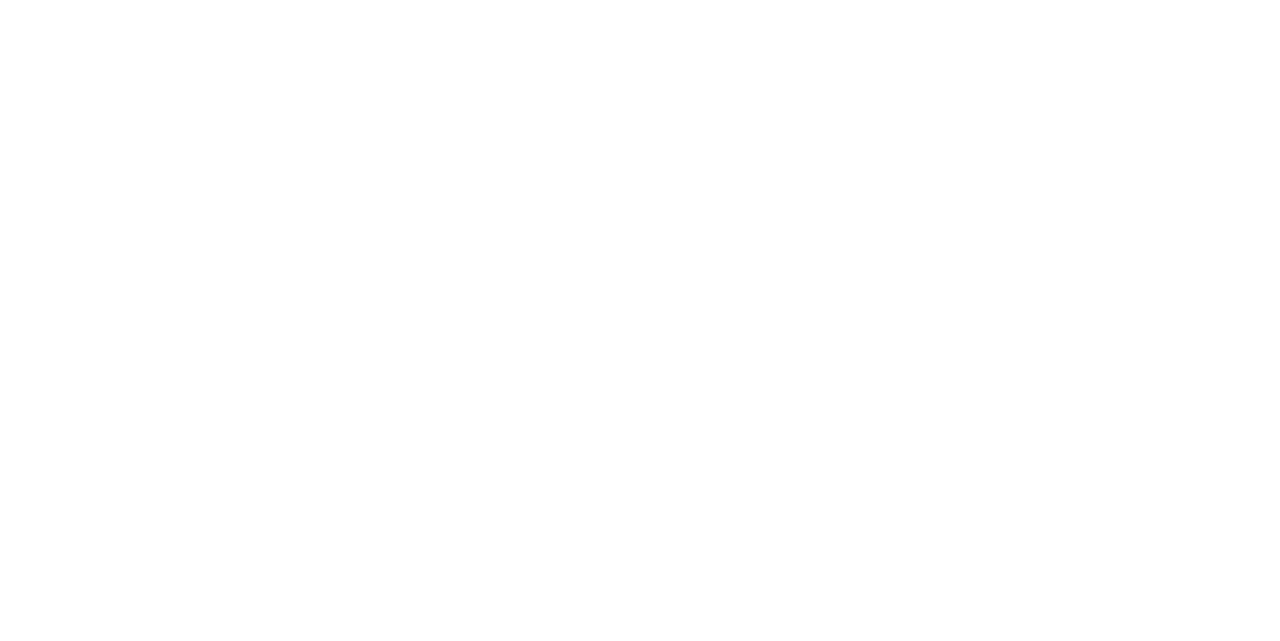 scroll, scrollTop: 0, scrollLeft: 0, axis: both 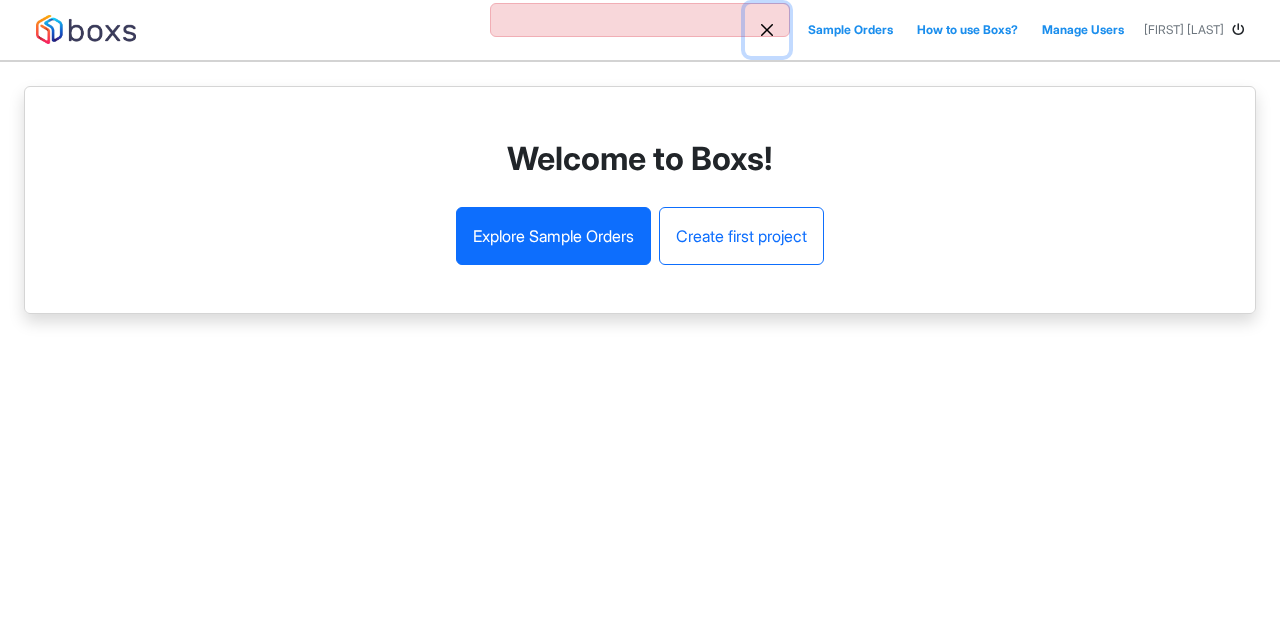 click at bounding box center [767, 30] 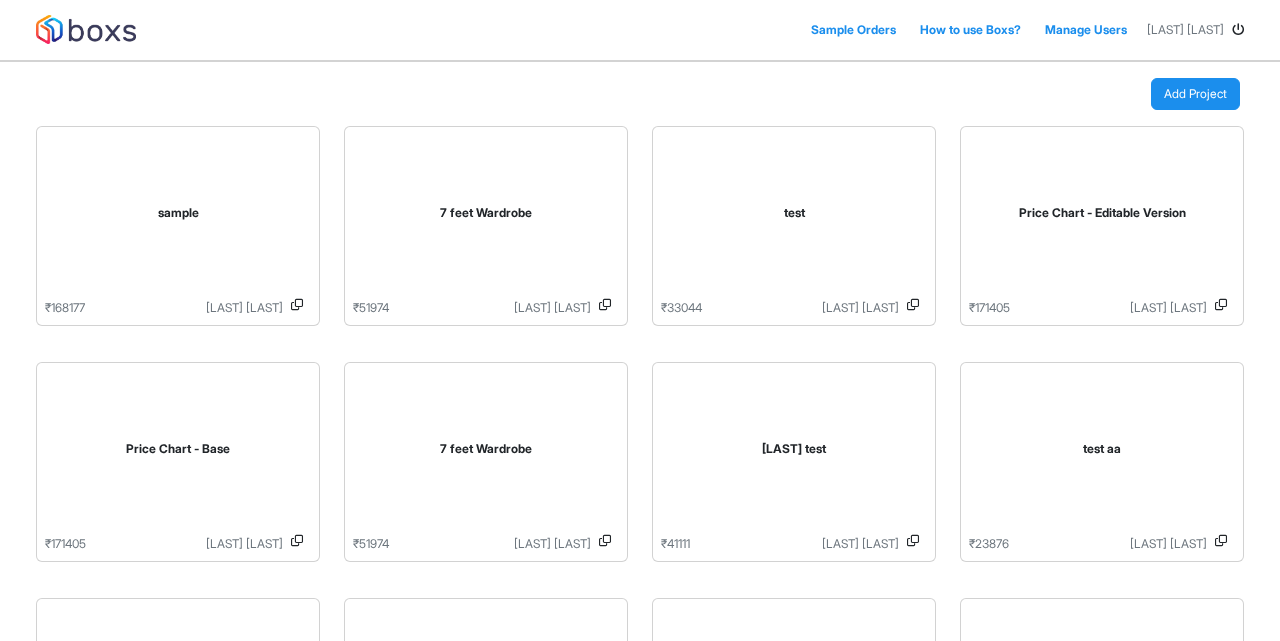 scroll, scrollTop: 0, scrollLeft: 0, axis: both 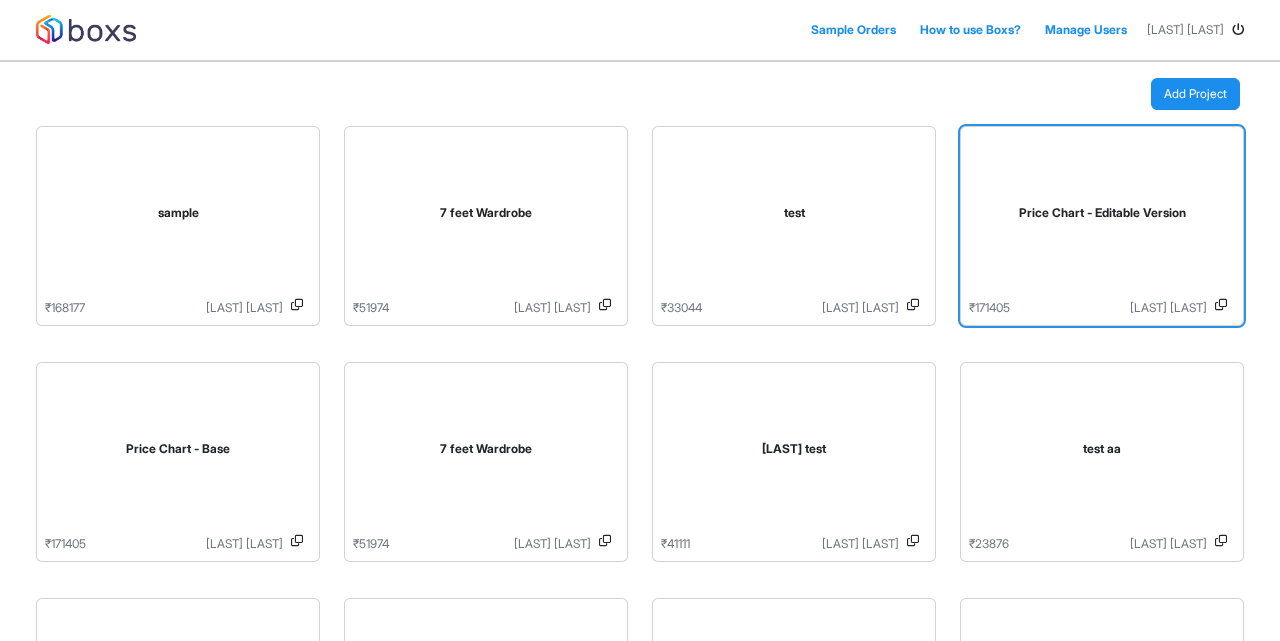 click on "Price Chart - Editable Version" at bounding box center [1102, 217] 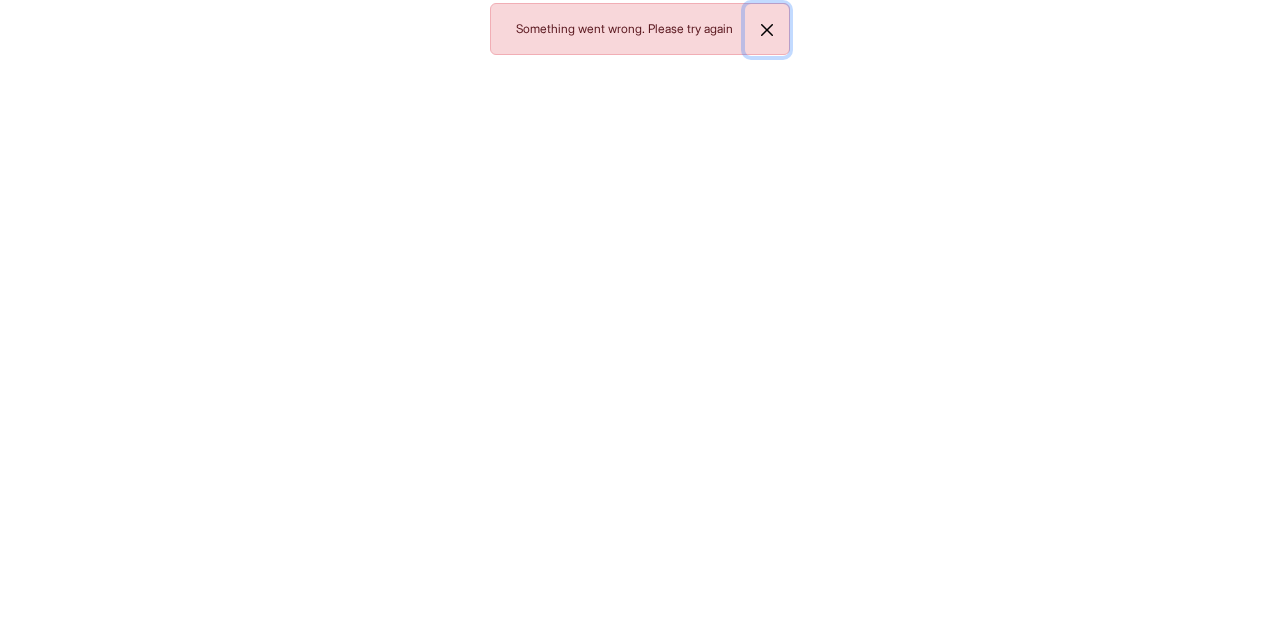 click at bounding box center [767, 30] 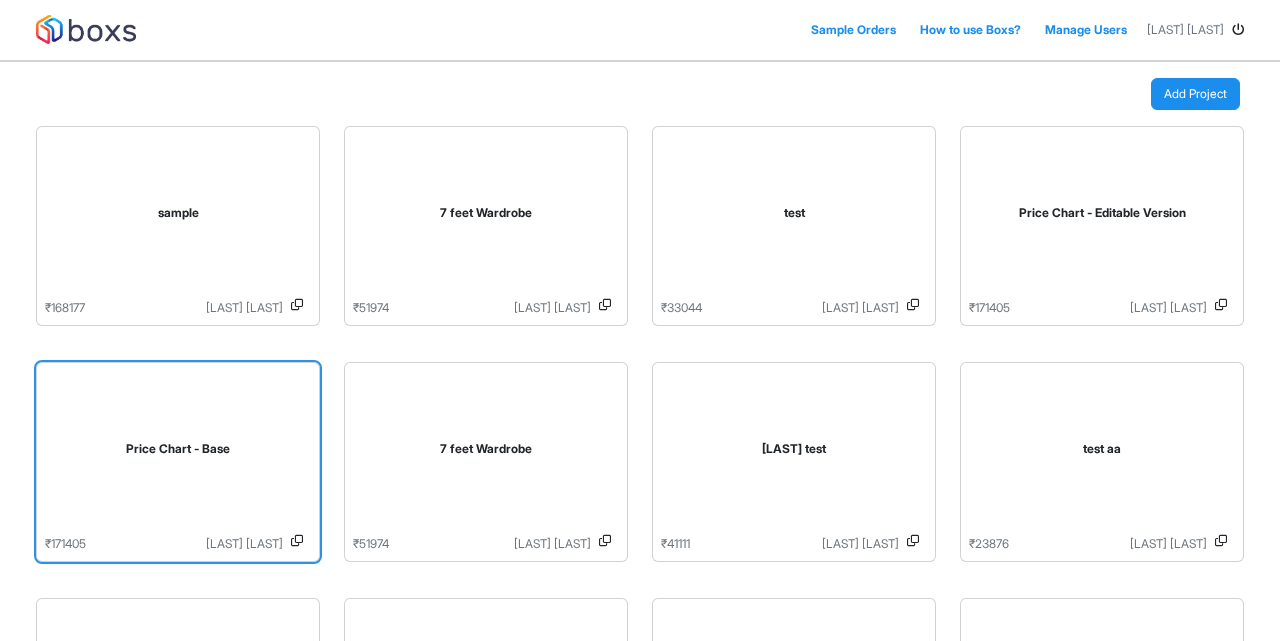 click on "Price Chart - Base" at bounding box center (178, 453) 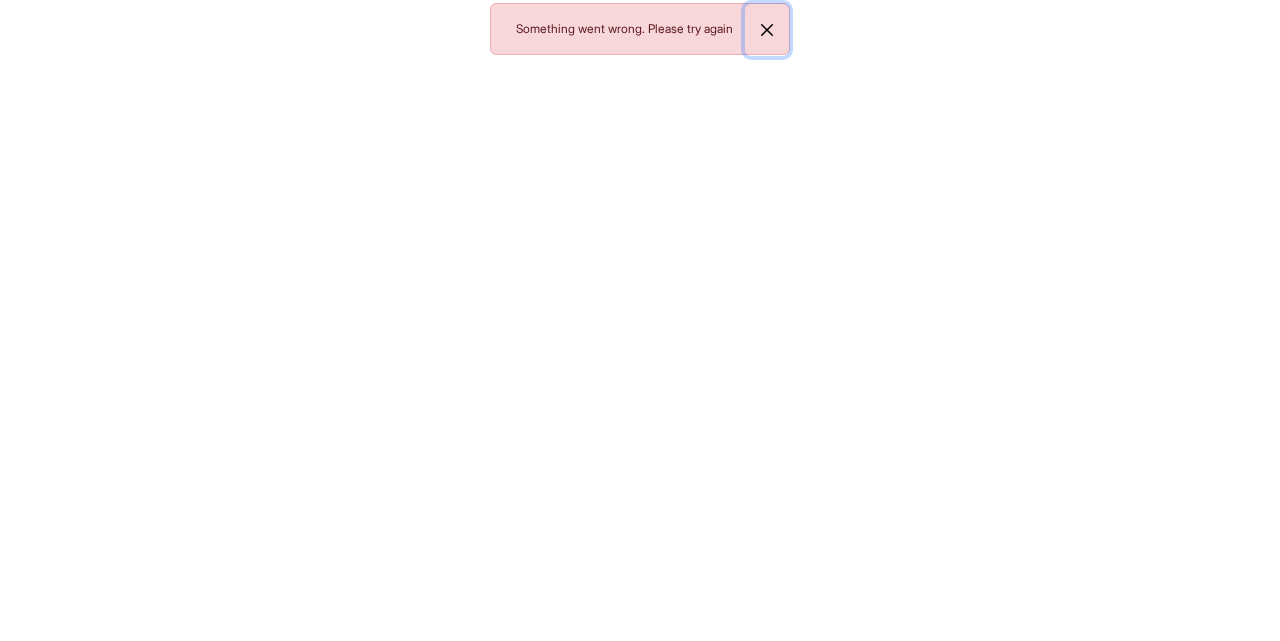 click at bounding box center [767, 30] 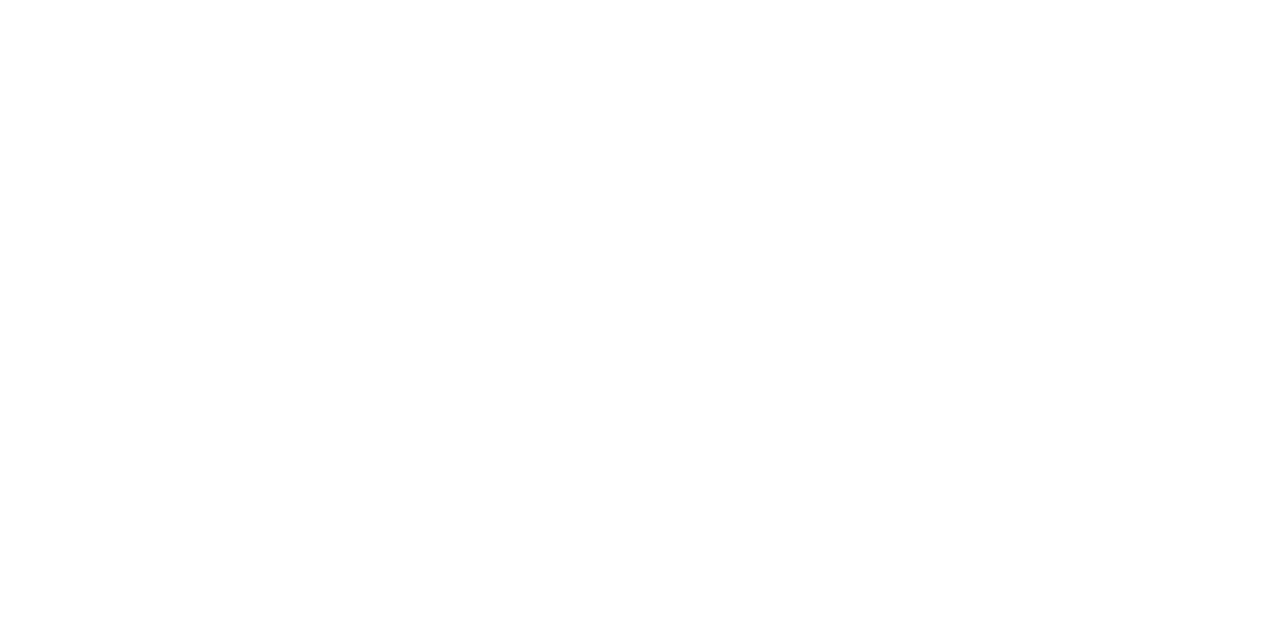 scroll, scrollTop: 0, scrollLeft: 0, axis: both 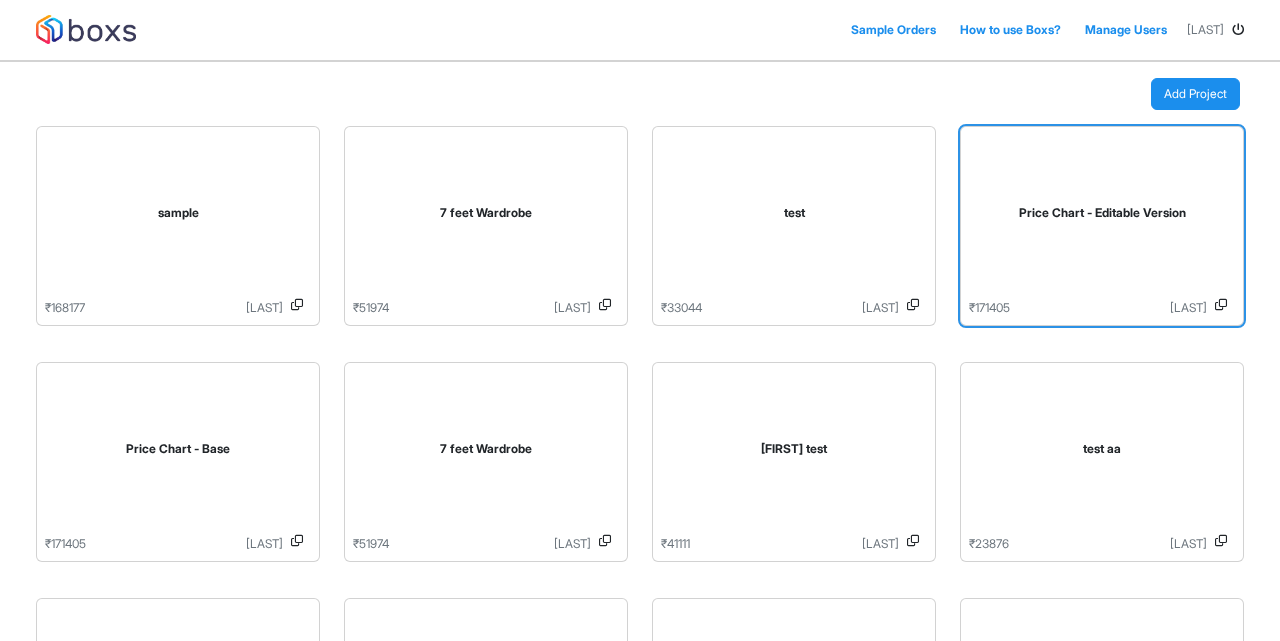 click on "Price Chart - Editable Version" at bounding box center [1102, 217] 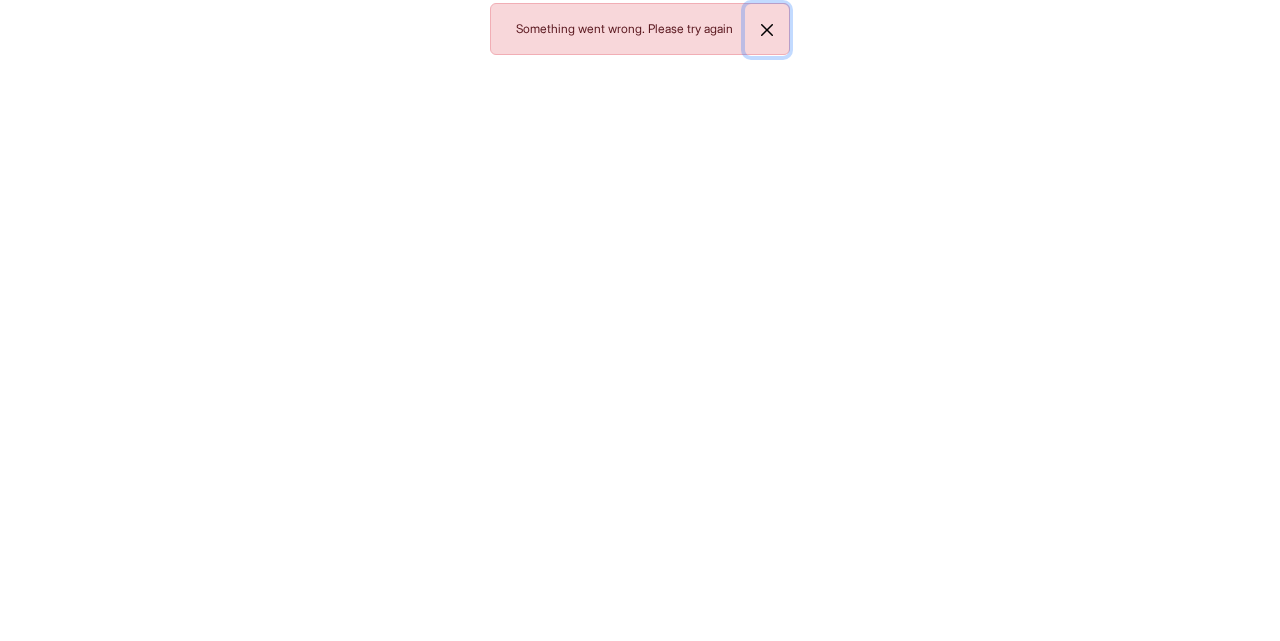 click at bounding box center [767, 30] 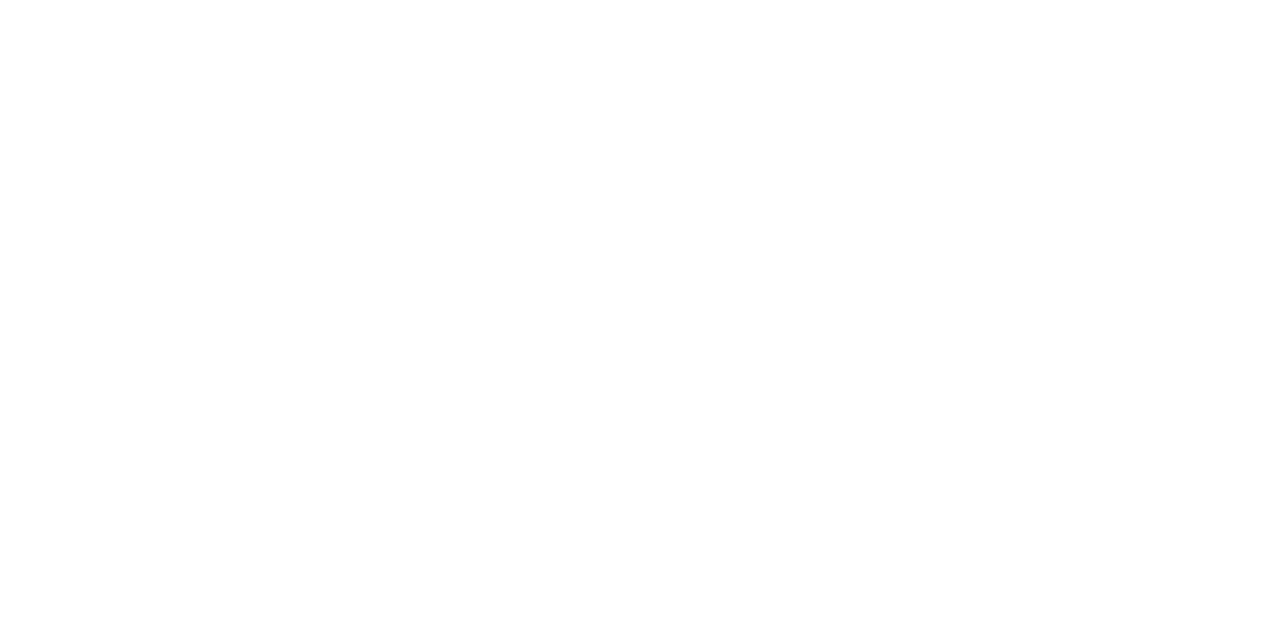 scroll, scrollTop: 0, scrollLeft: 0, axis: both 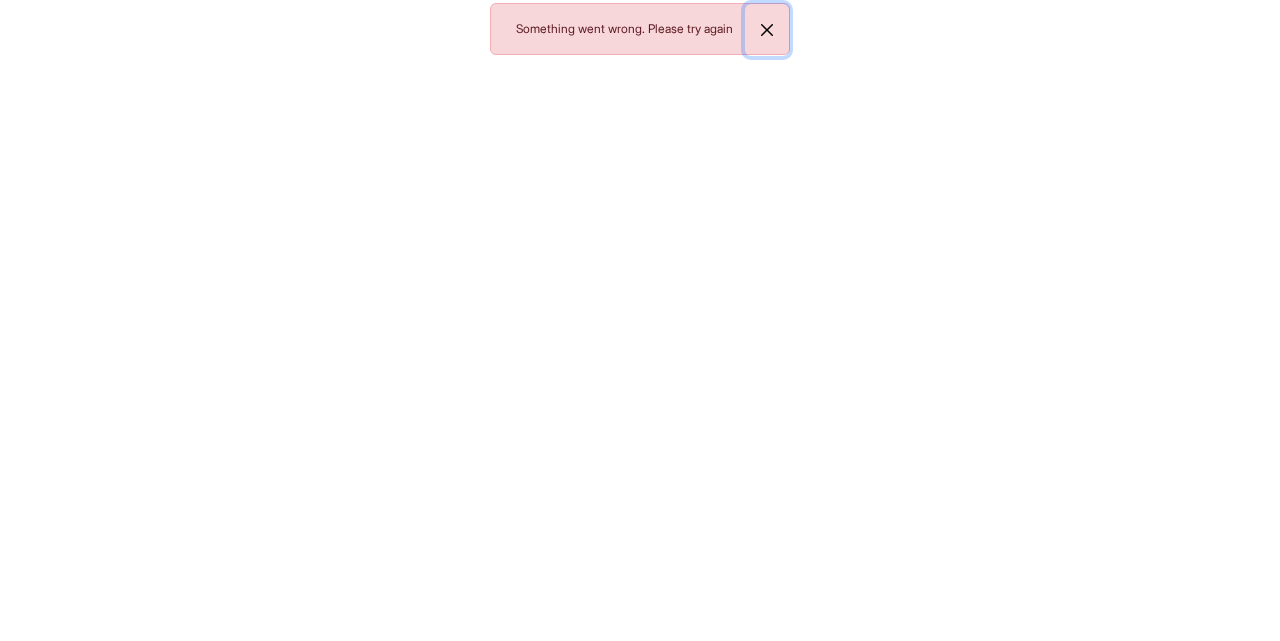 click at bounding box center [767, 30] 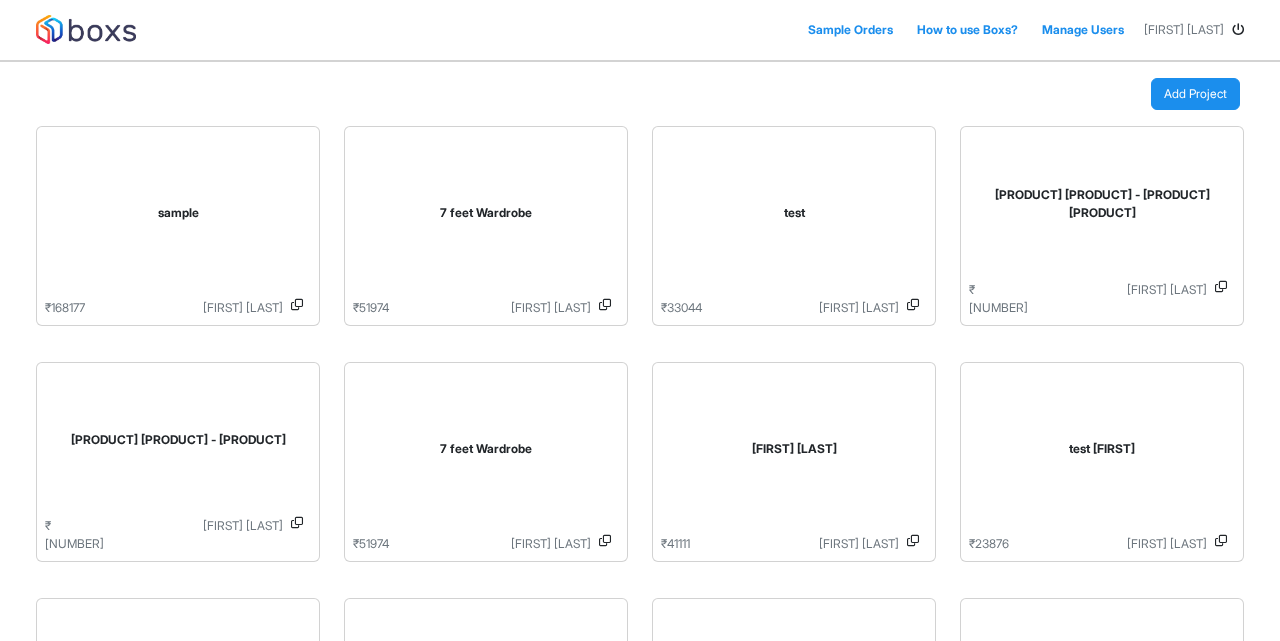 scroll, scrollTop: 0, scrollLeft: 0, axis: both 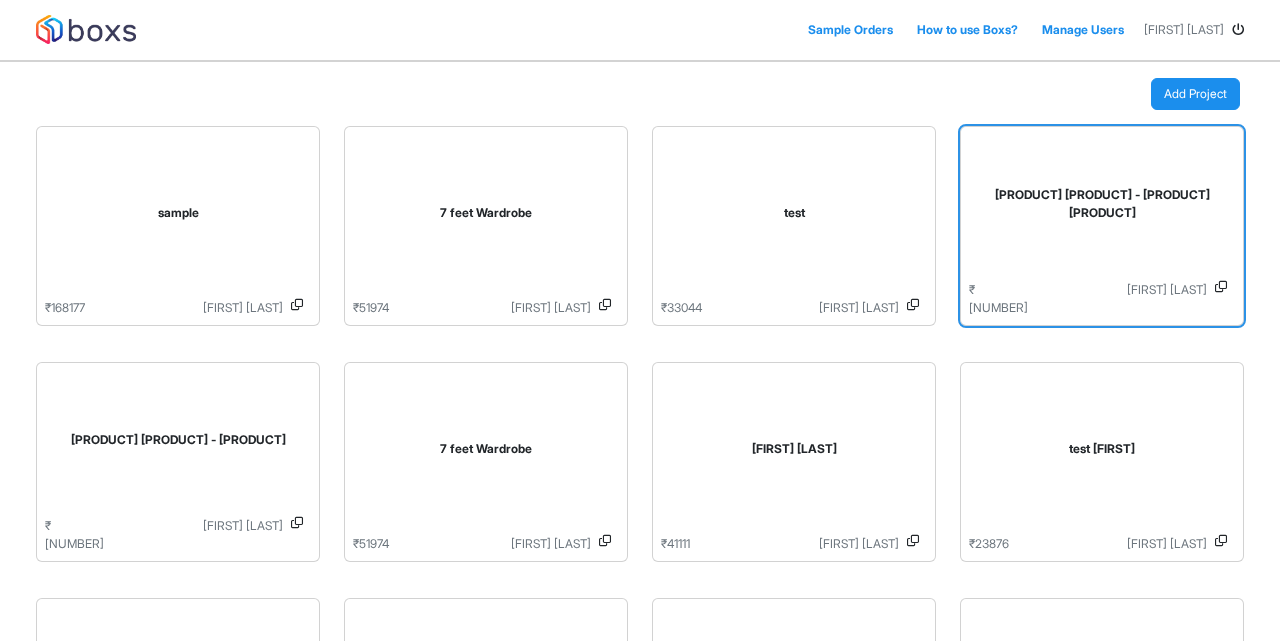click on "[PRODUCT] [PRODUCT] - [PRODUCT] [PRODUCT]" at bounding box center (1102, 208) 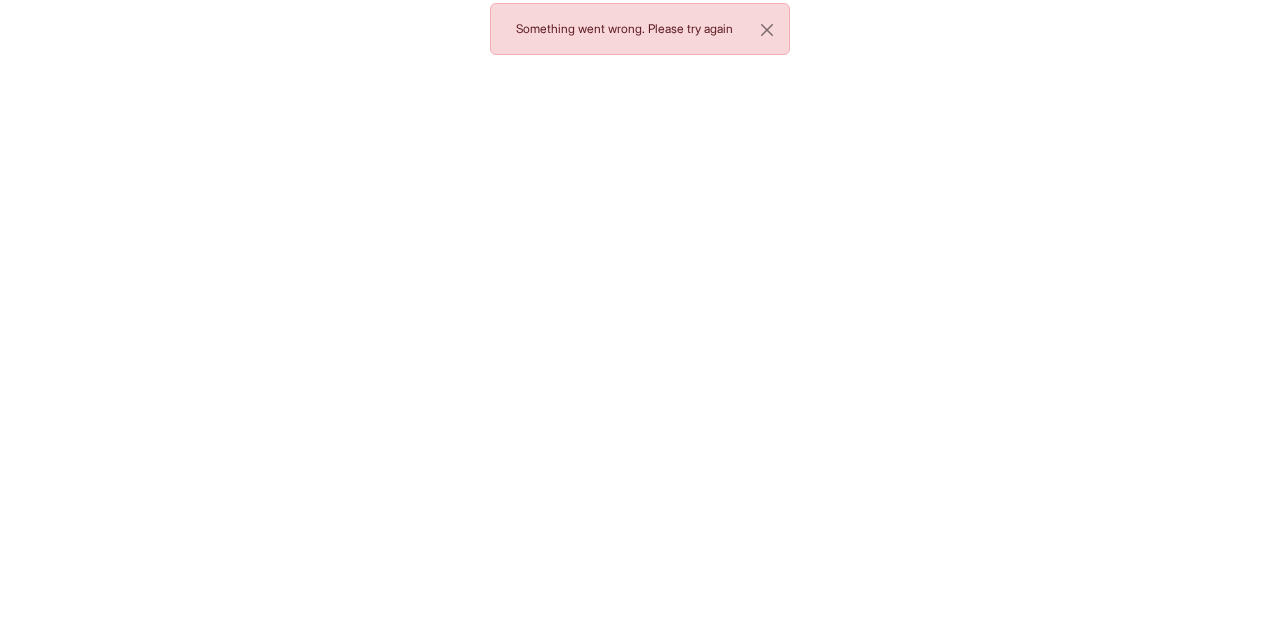scroll, scrollTop: 0, scrollLeft: 0, axis: both 